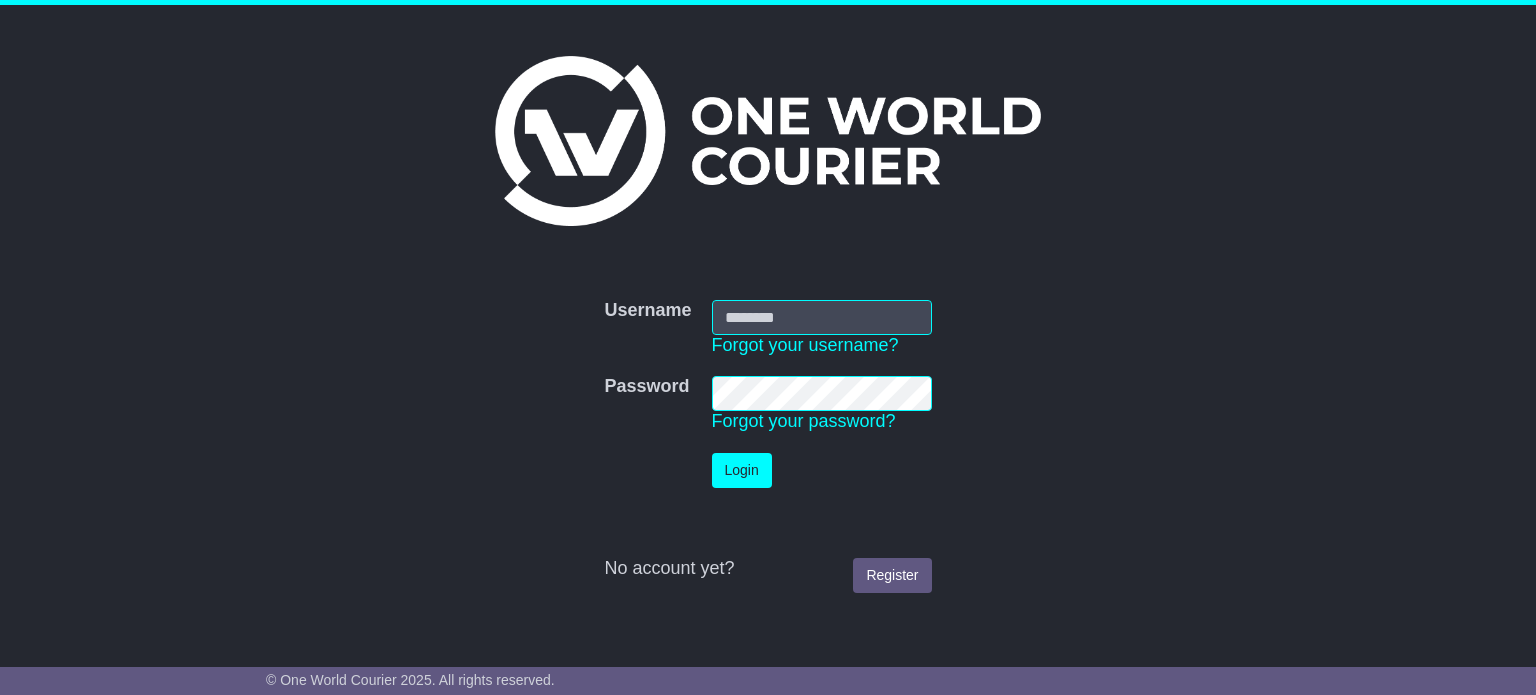 scroll, scrollTop: 0, scrollLeft: 0, axis: both 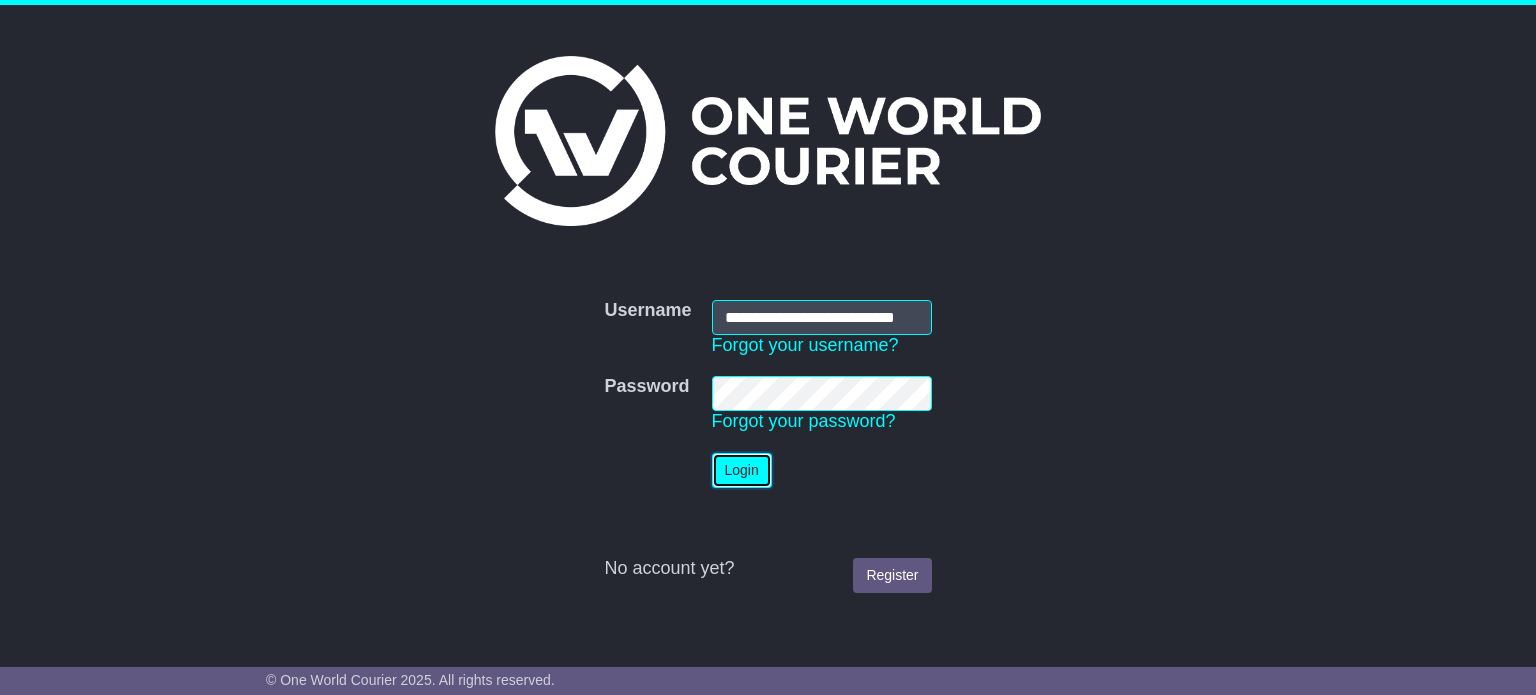 click on "Login" at bounding box center [742, 470] 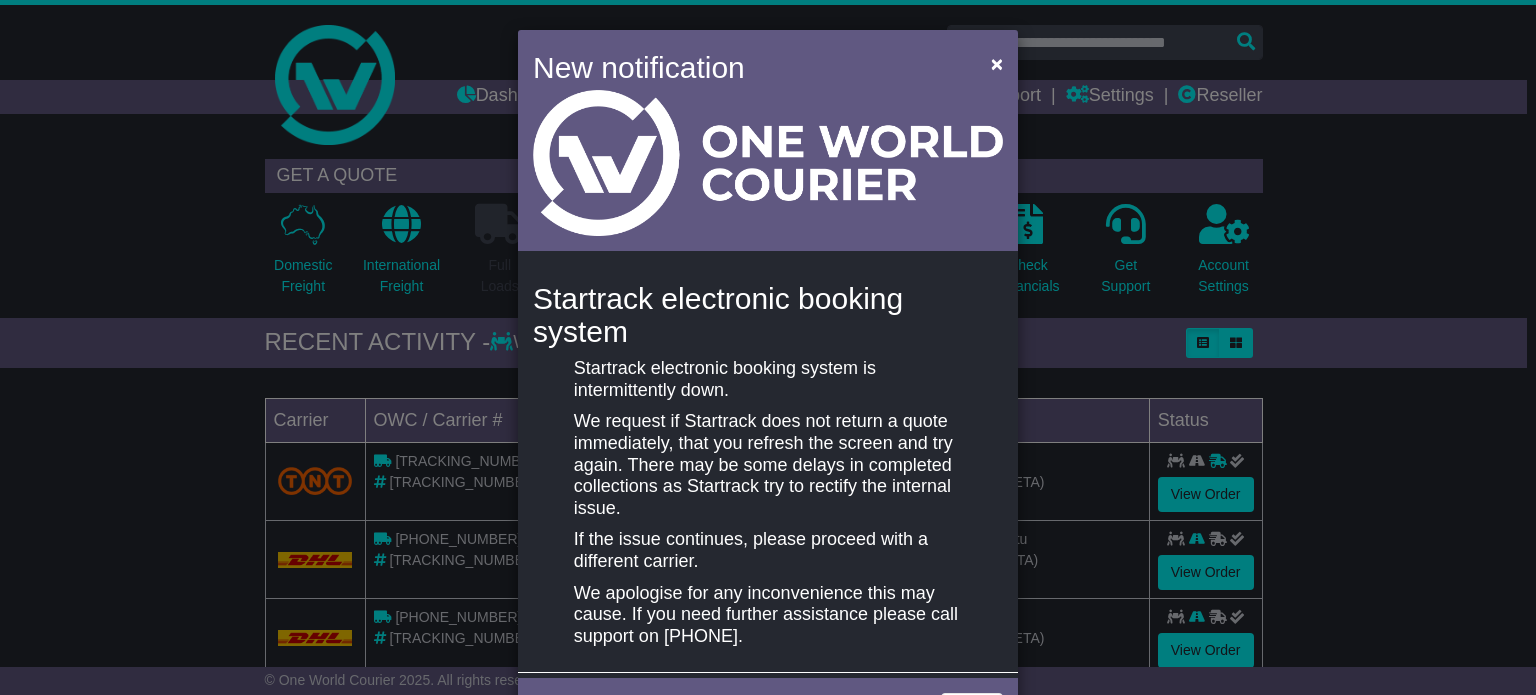 scroll, scrollTop: 0, scrollLeft: 0, axis: both 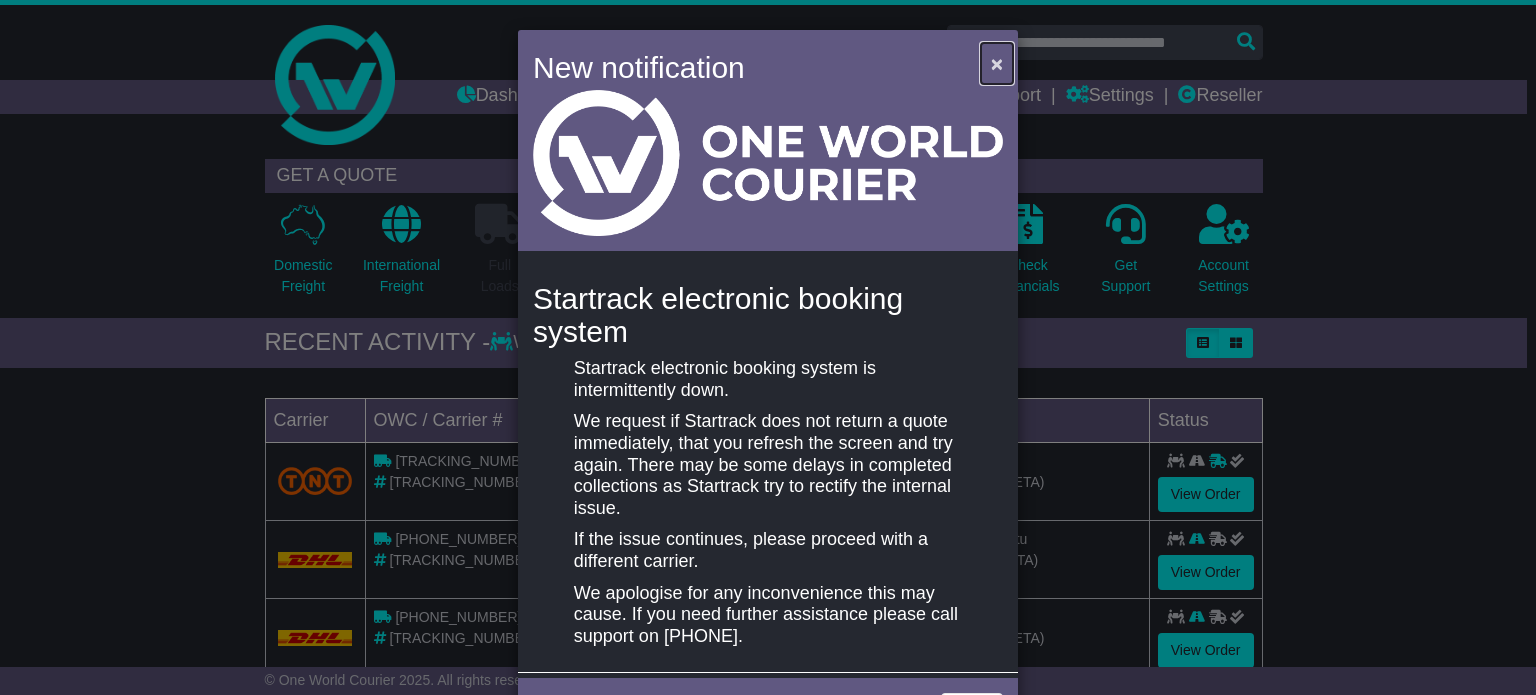 click on "×" at bounding box center [997, 63] 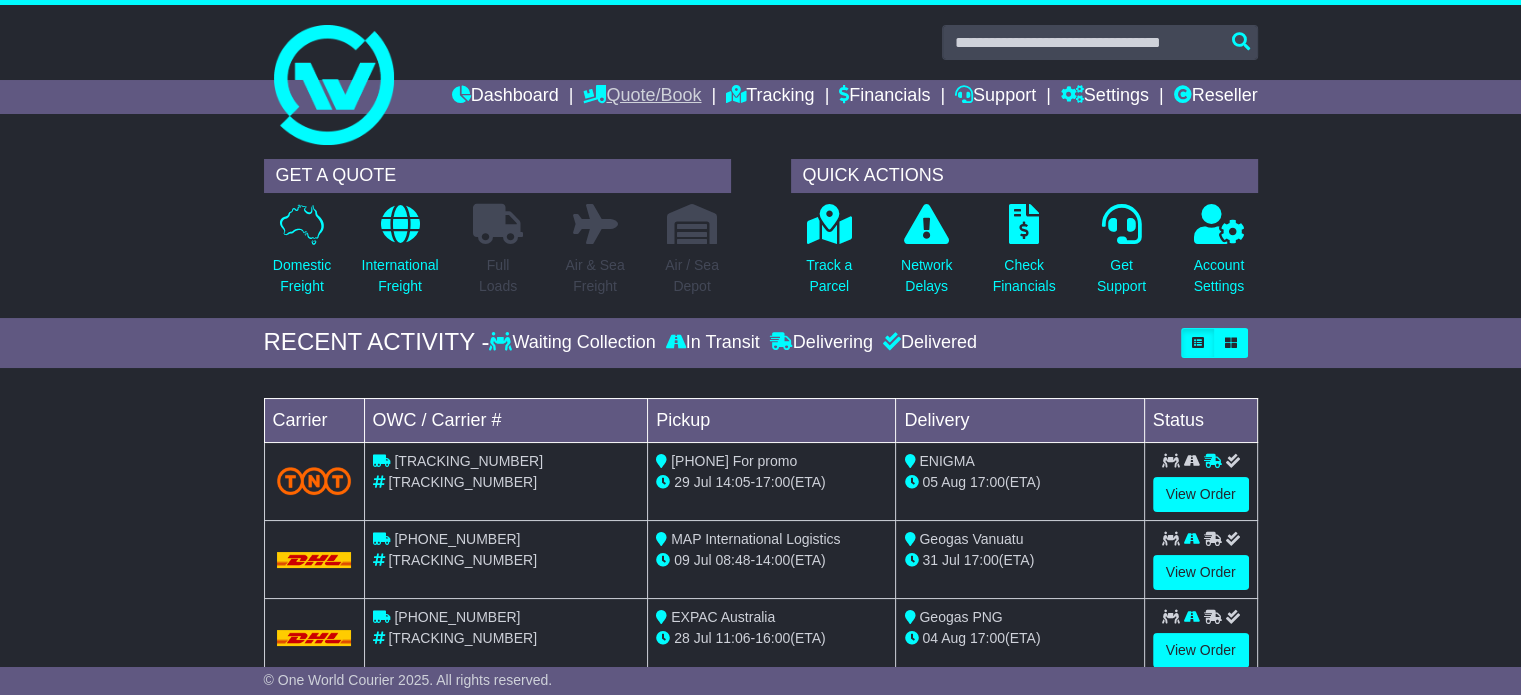 click on "Quote/Book" at bounding box center (642, 97) 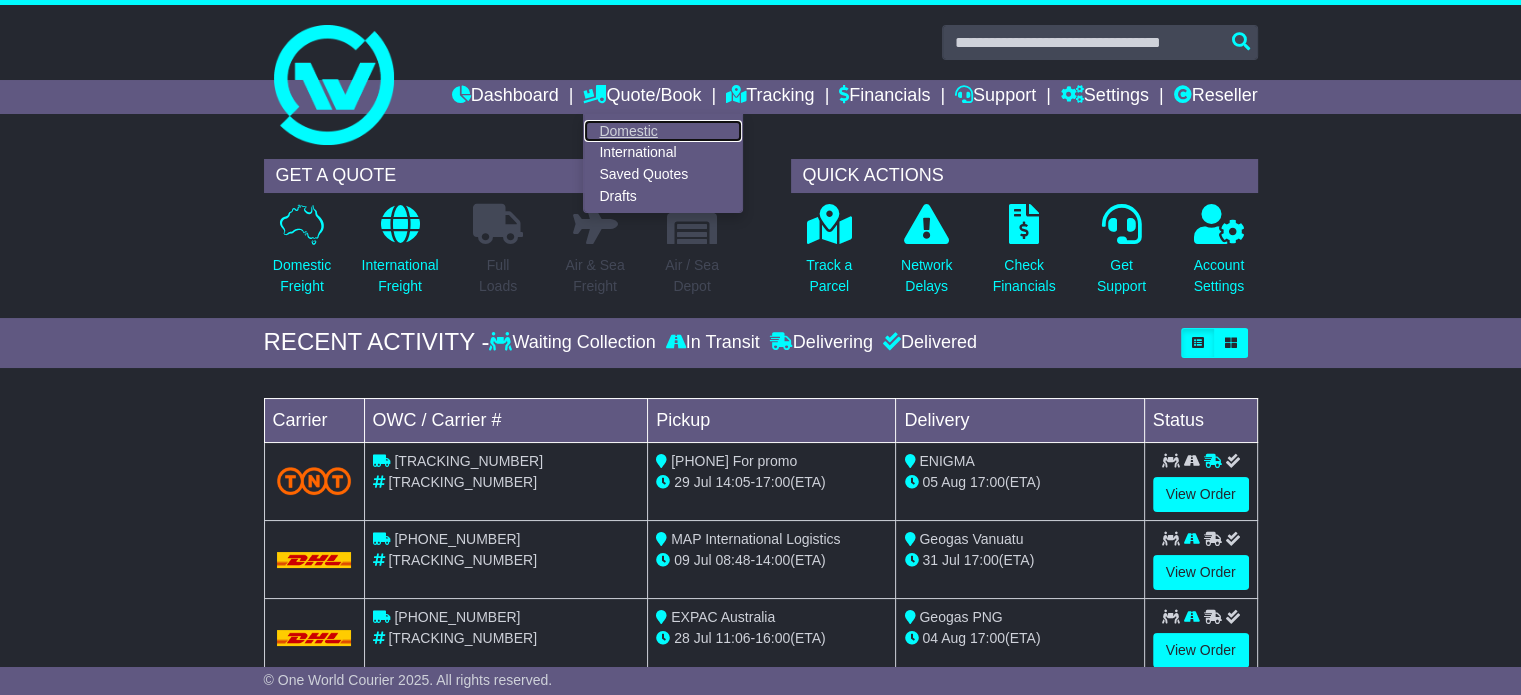 click on "Domestic" at bounding box center (663, 131) 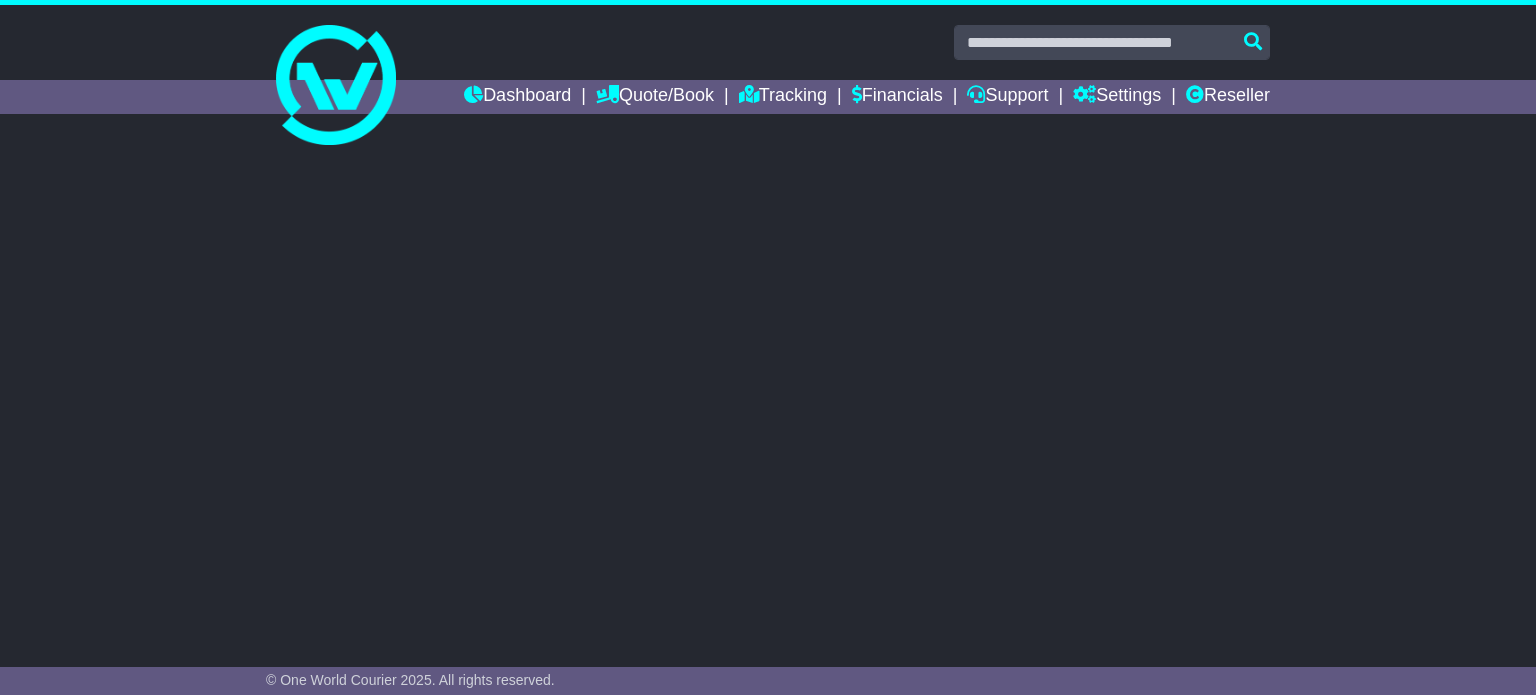 scroll, scrollTop: 0, scrollLeft: 0, axis: both 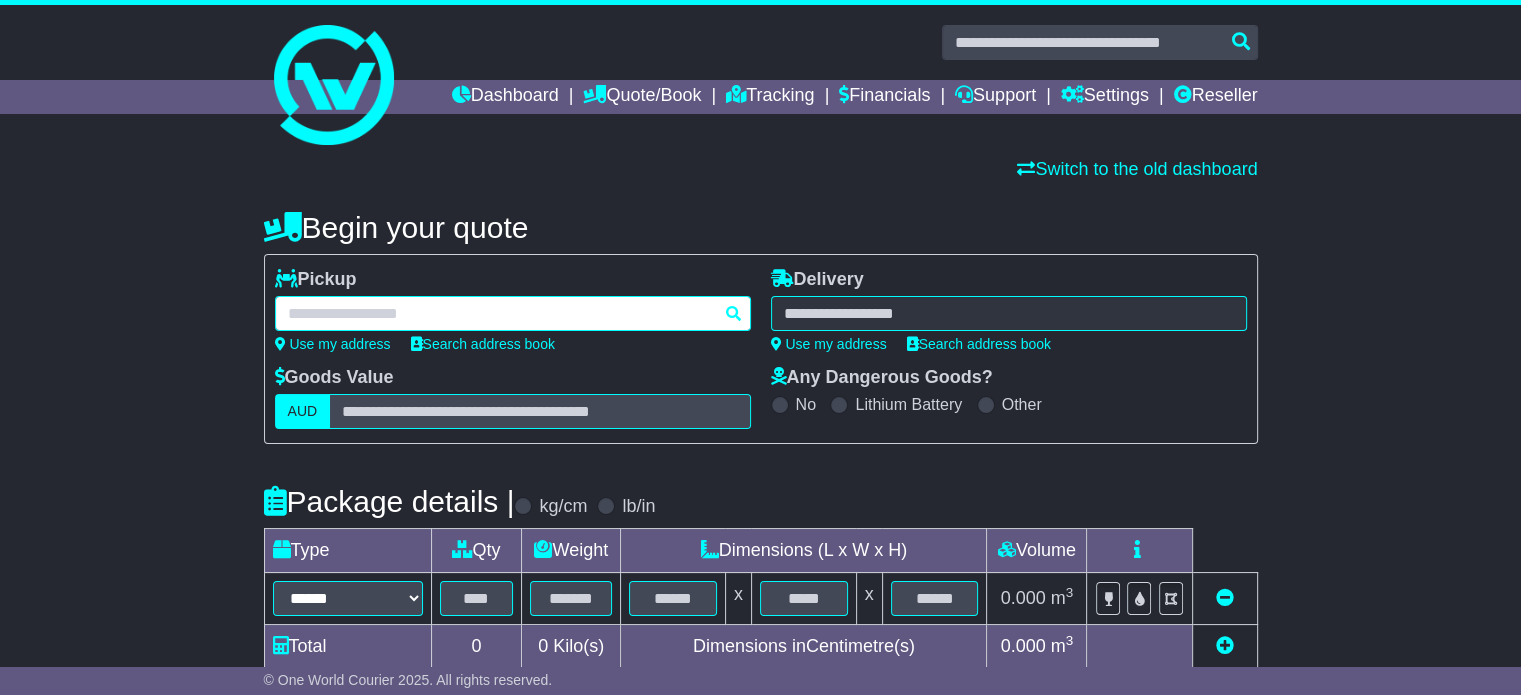 click at bounding box center [513, 313] 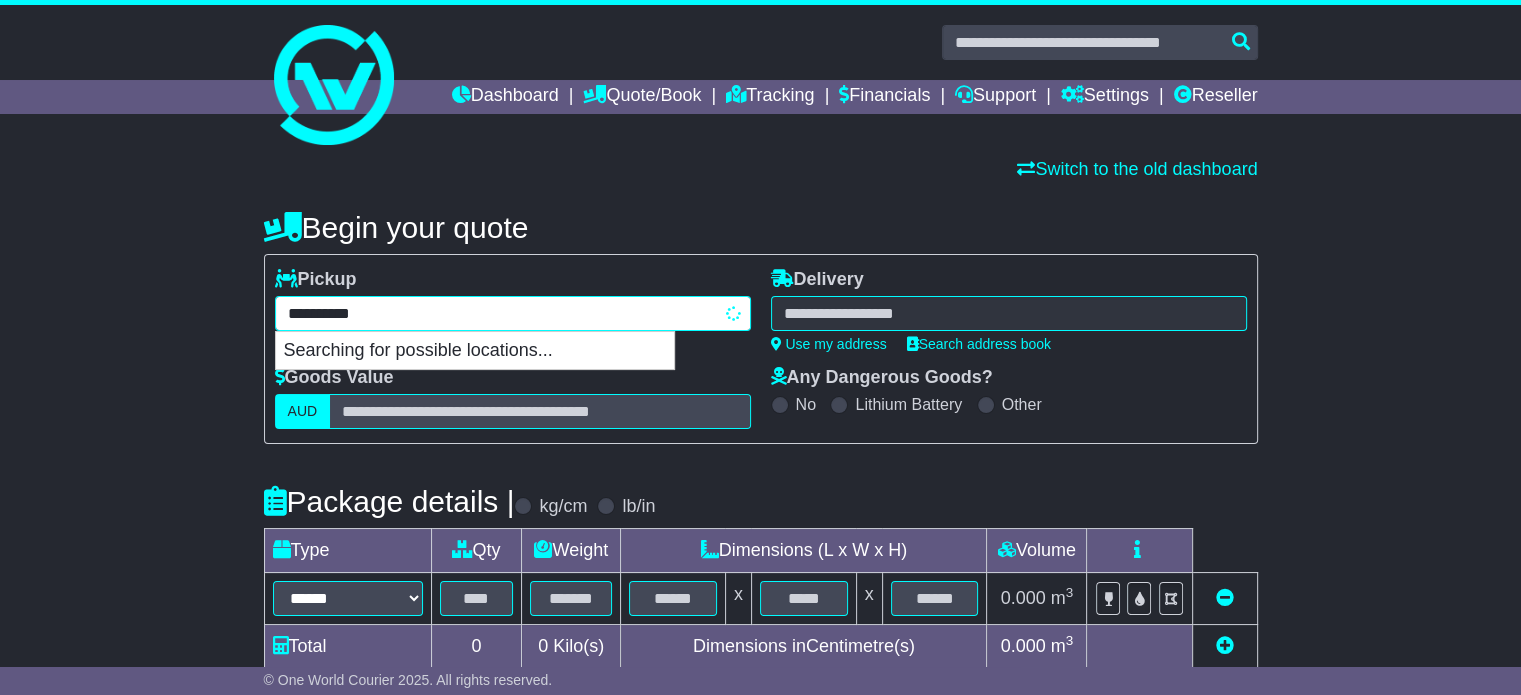 type on "**********" 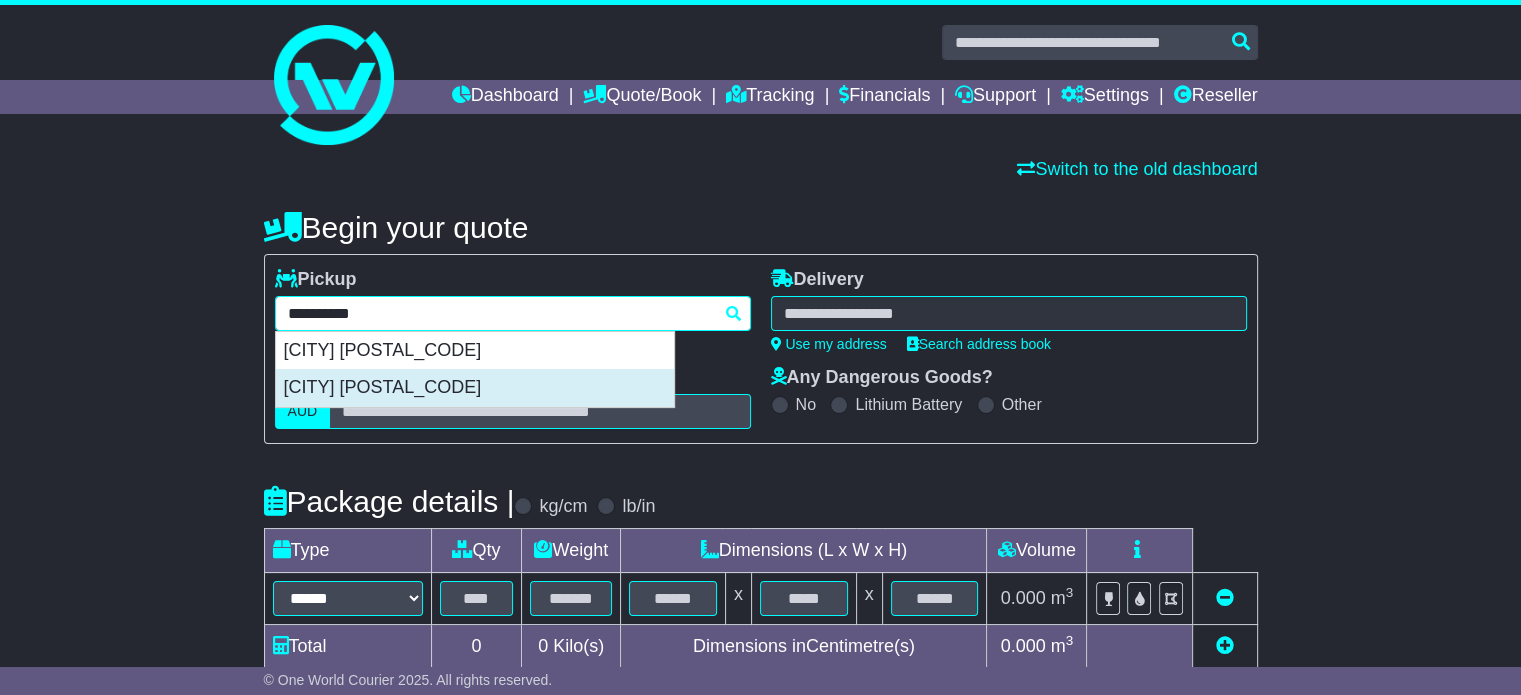 click on "[CITY] [POSTAL_CODE]" at bounding box center [475, 388] 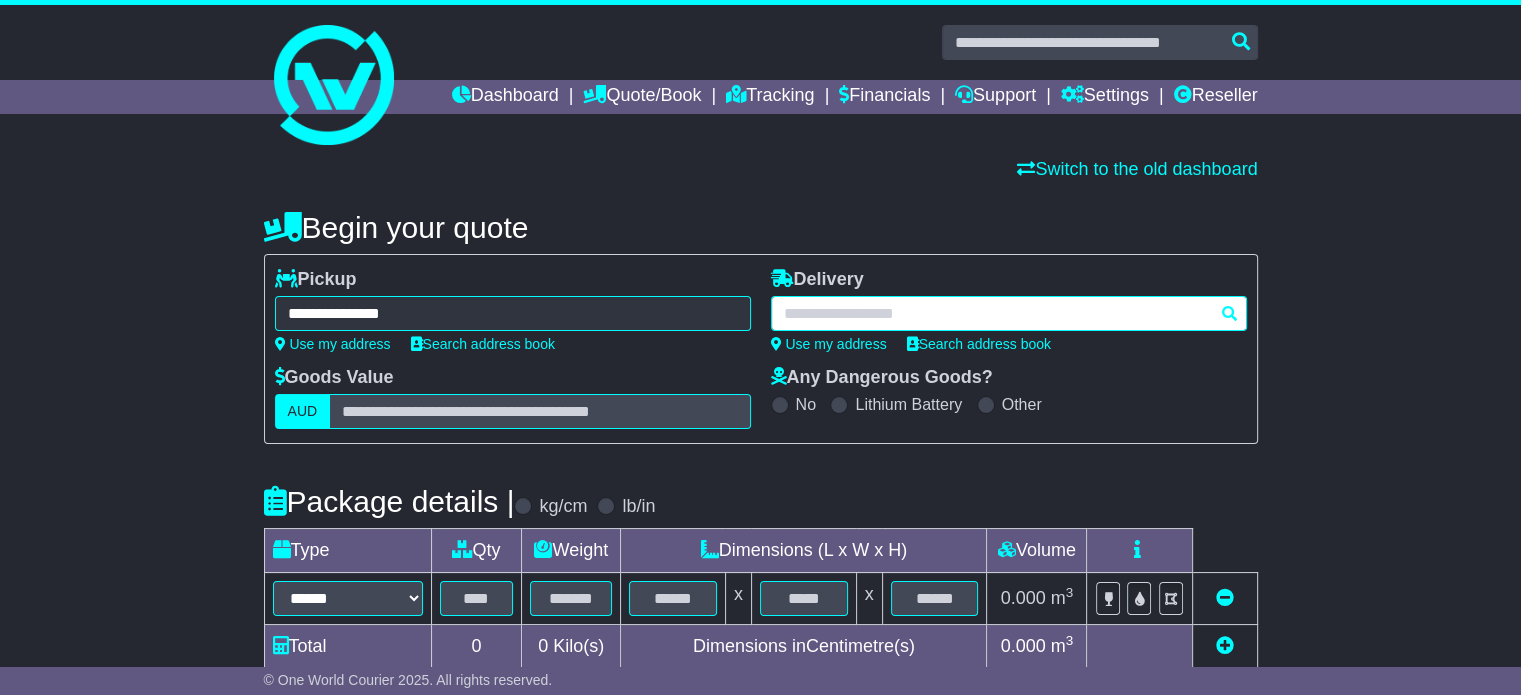click at bounding box center [1009, 313] 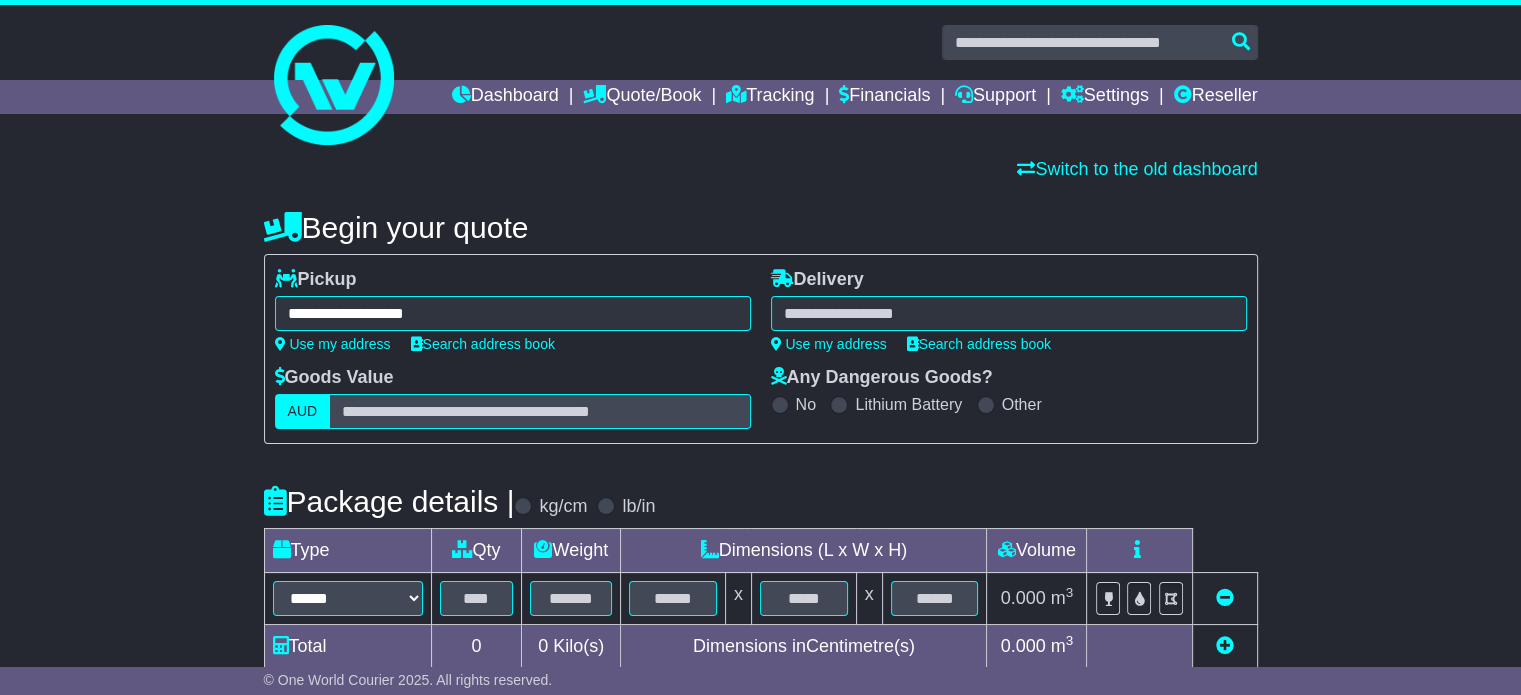 click at bounding box center (1009, 313) 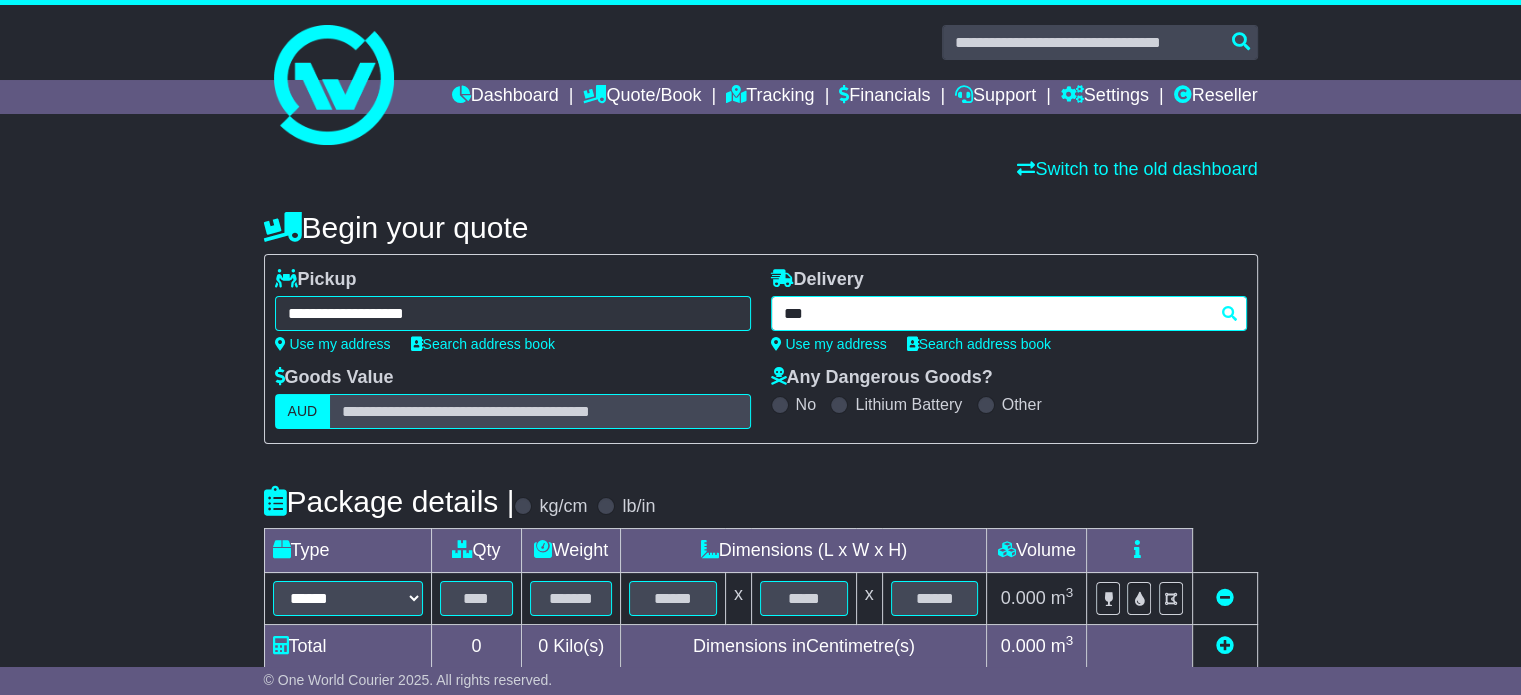 type on "****" 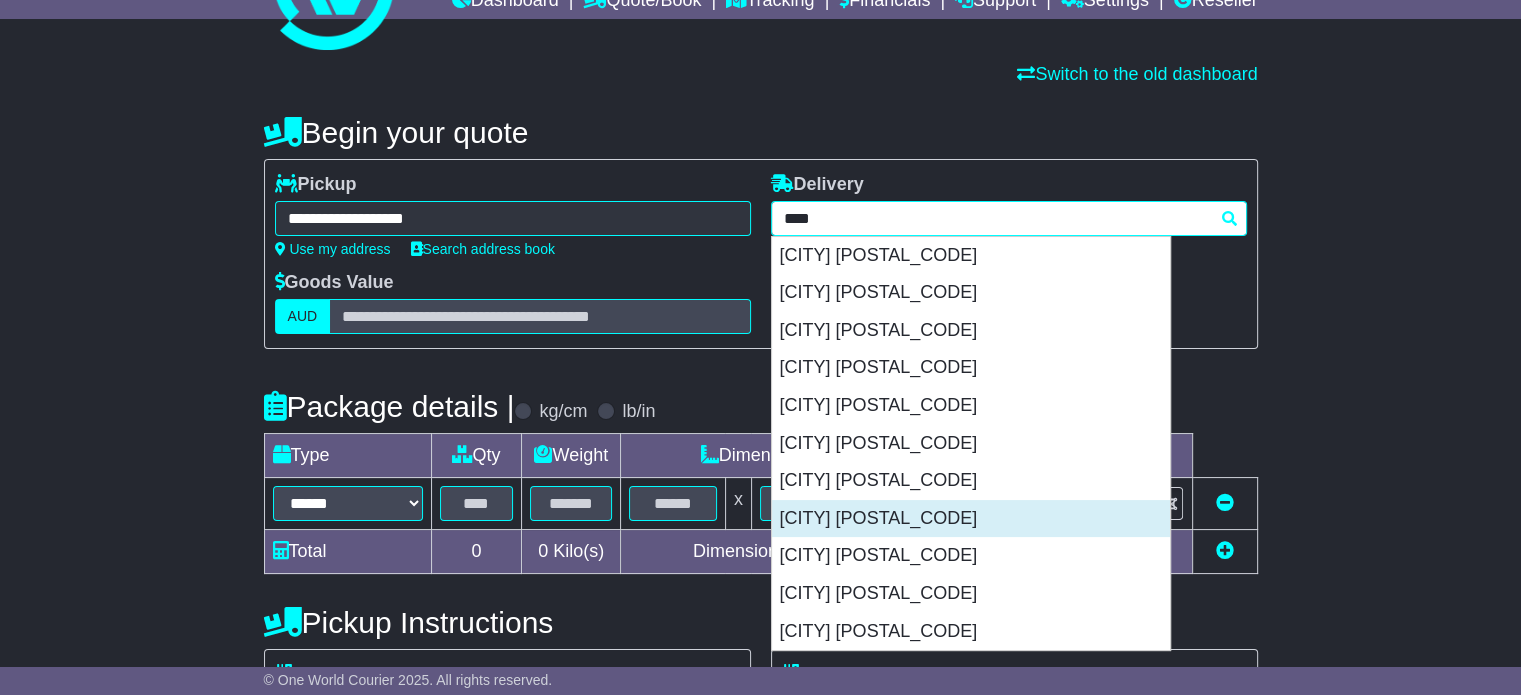 scroll, scrollTop: 96, scrollLeft: 0, axis: vertical 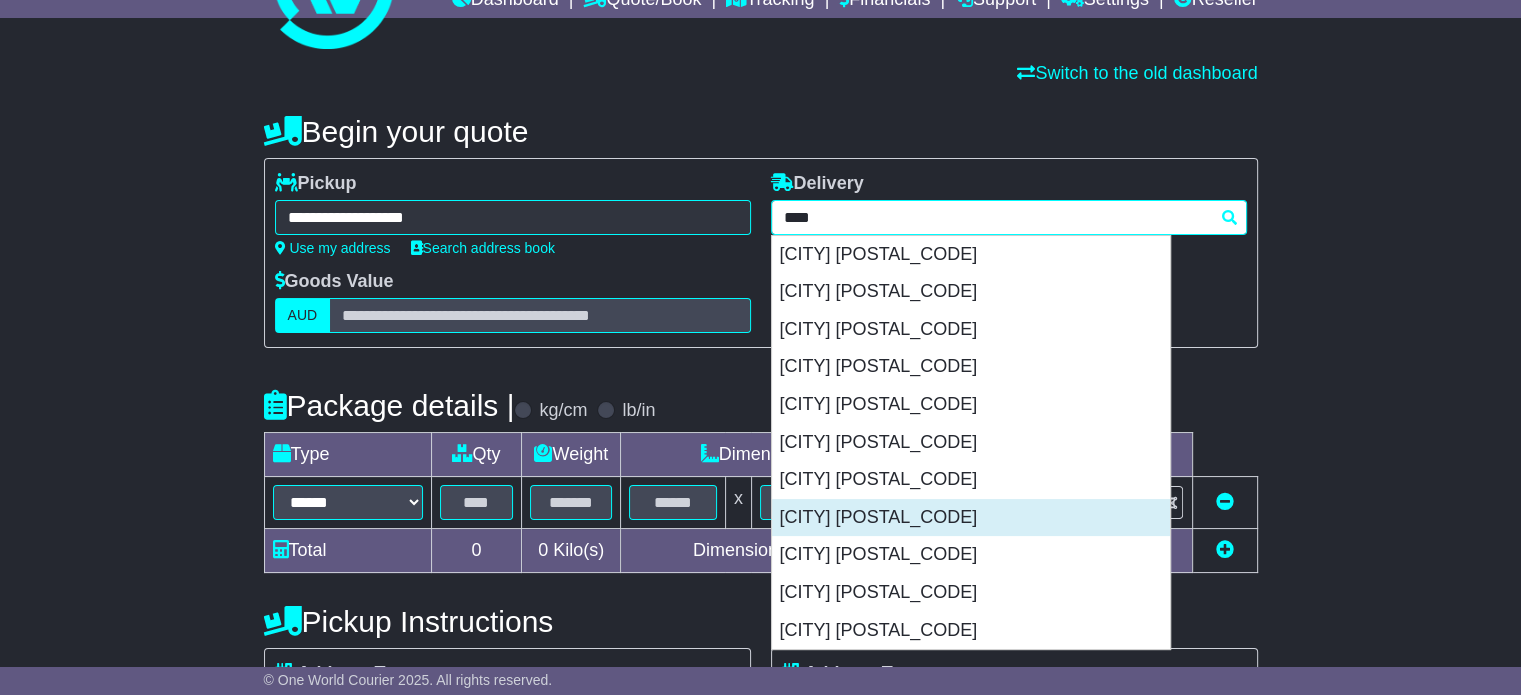 click on "[CITY] [POSTAL_CODE]" at bounding box center (971, 593) 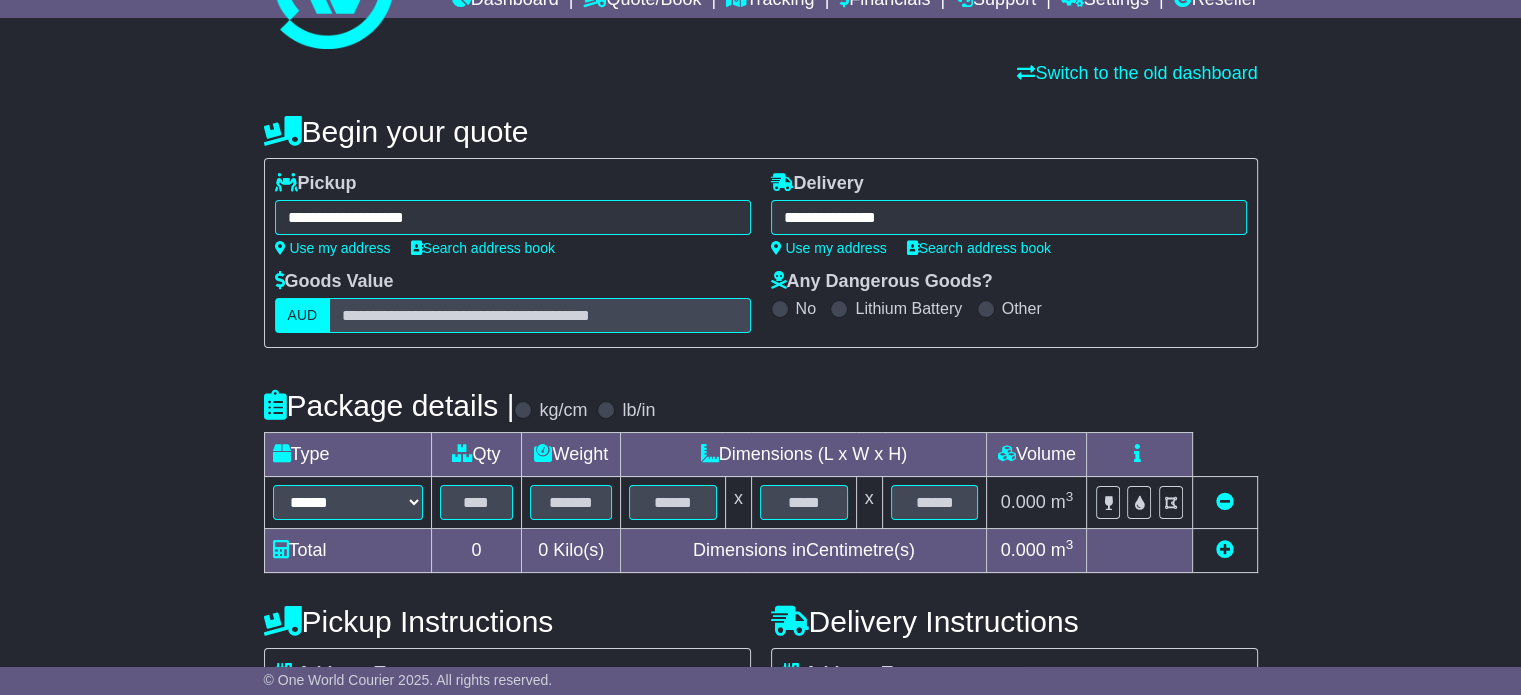 type on "**********" 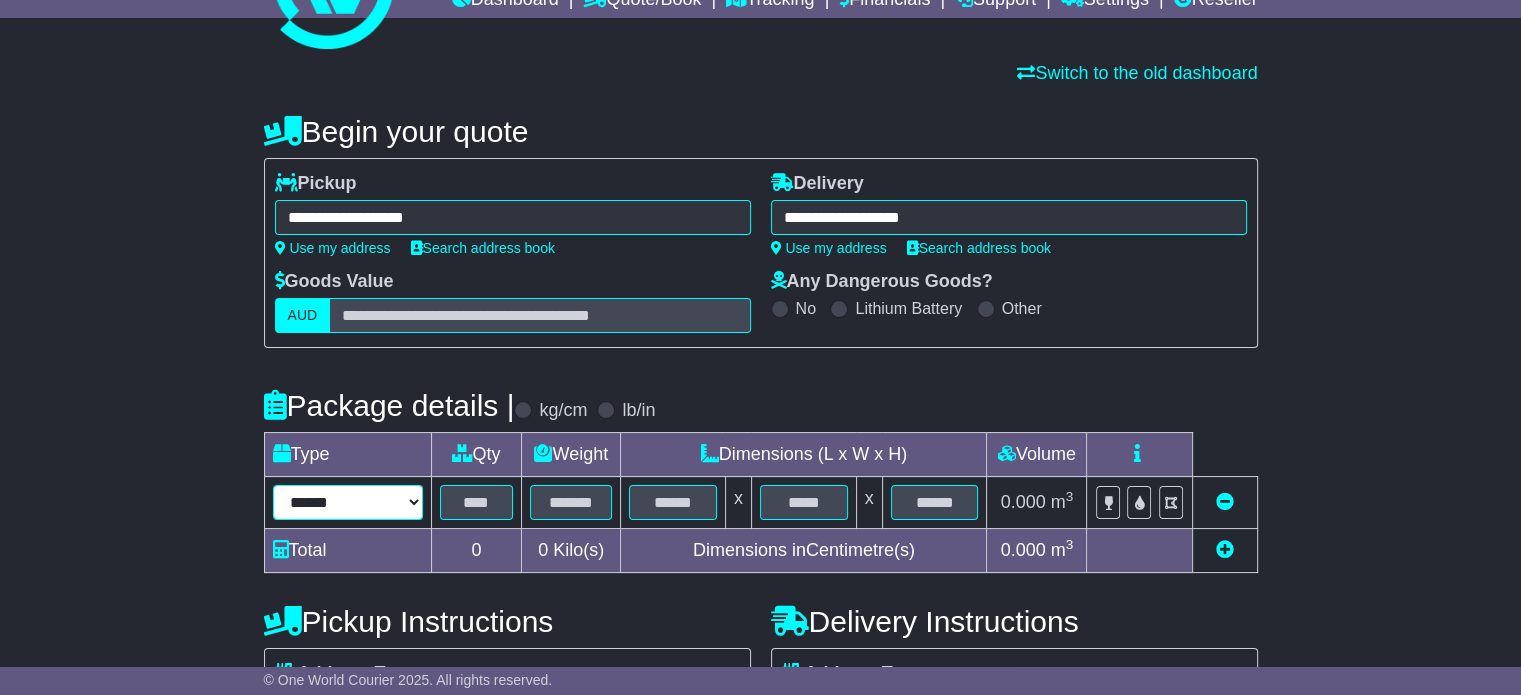 click on "****** ****** *** ******** ***** **** **** ****** *** *******" at bounding box center (348, 502) 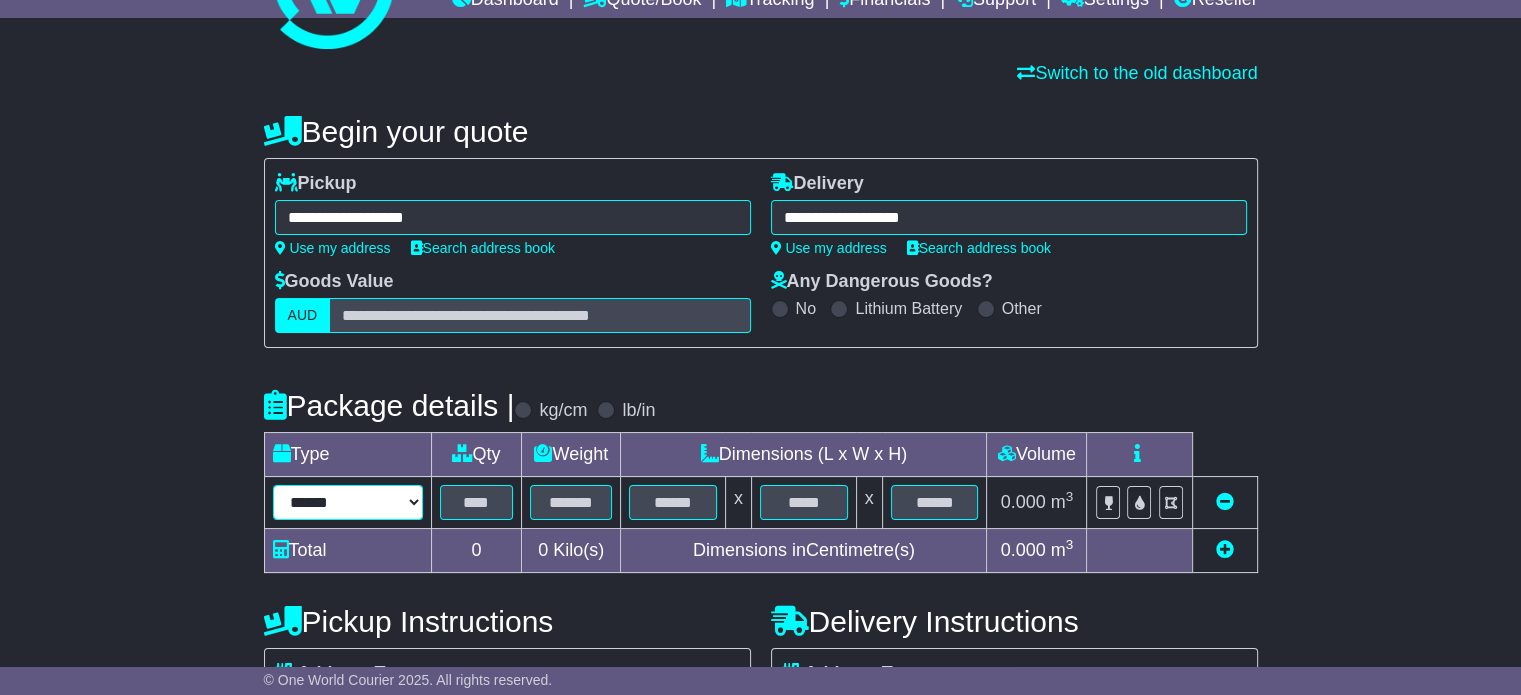 click on "****** ****** *** ******** ***** **** **** ****** *** *******" at bounding box center (348, 502) 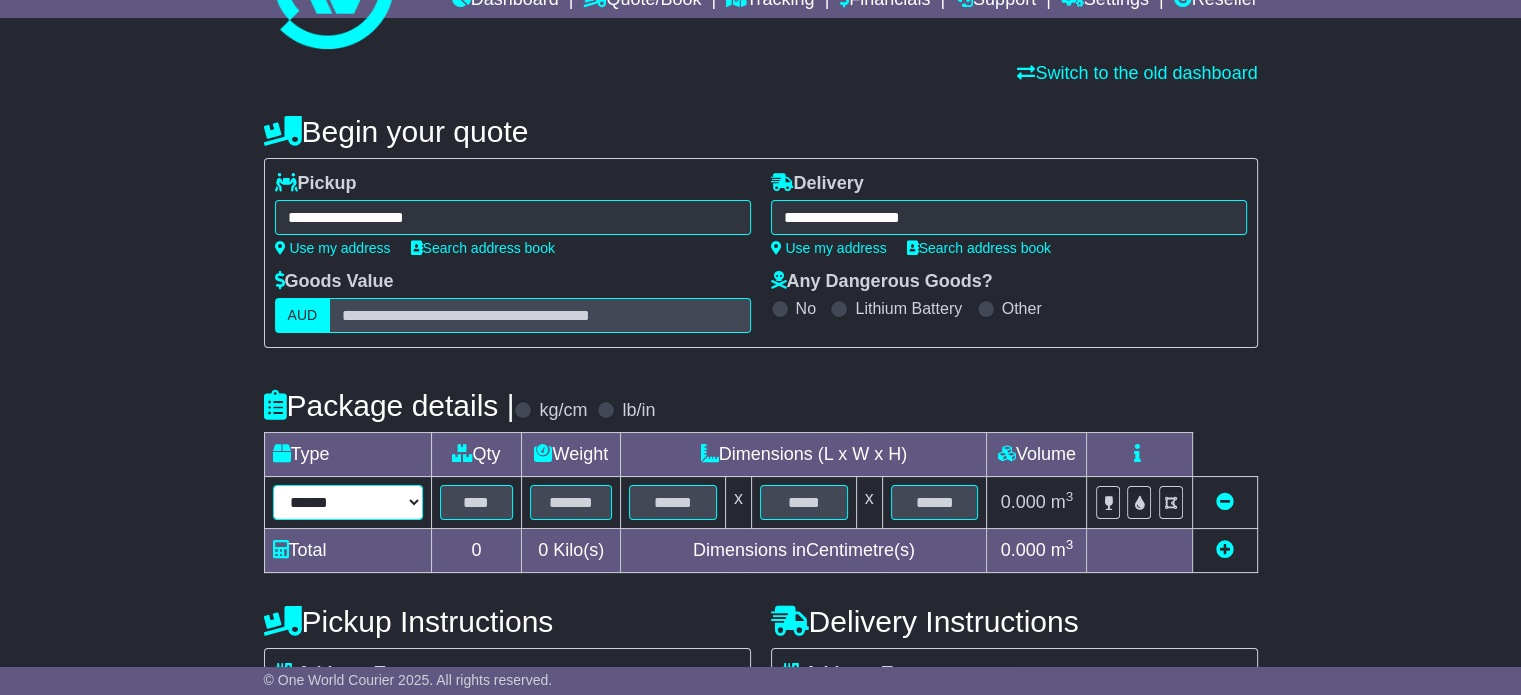 click on "****** ****** *** ******** ***** **** **** ****** *** *******" at bounding box center (348, 502) 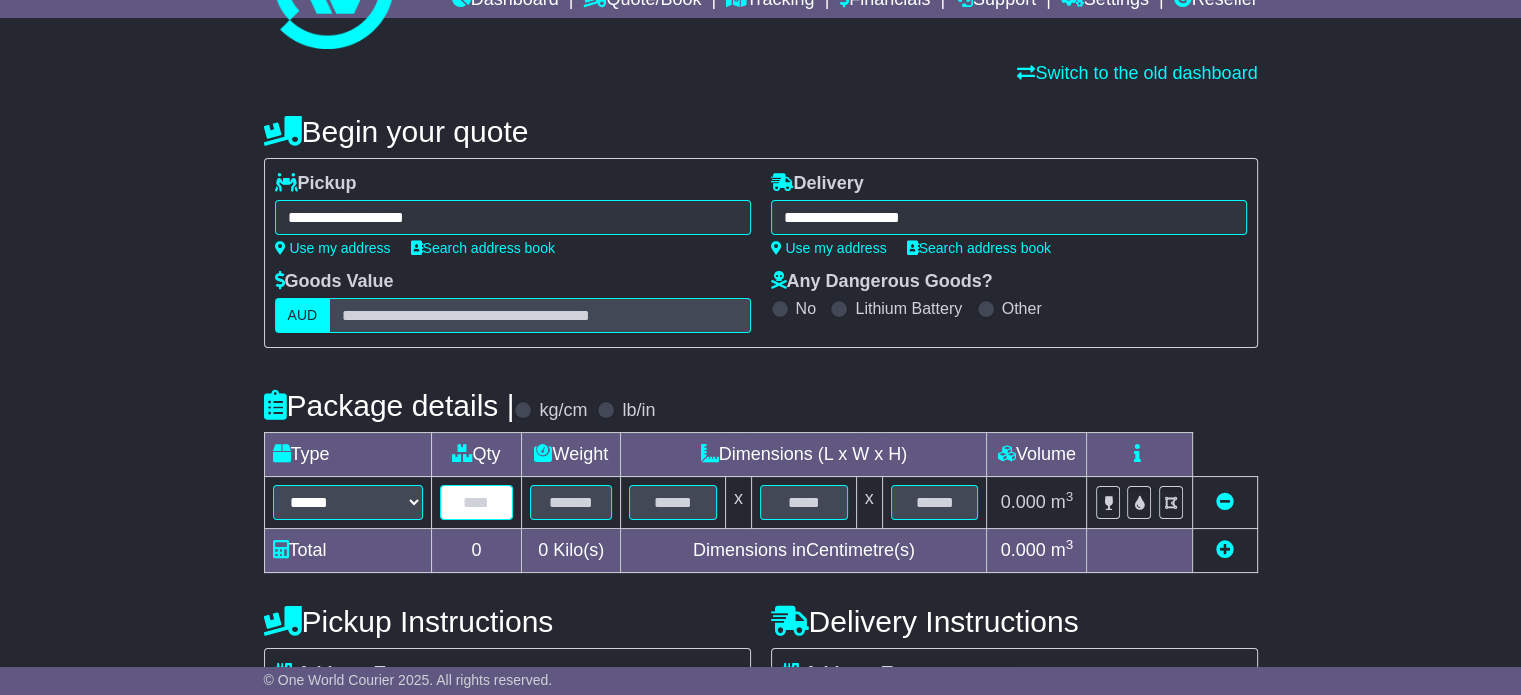 click at bounding box center [477, 502] 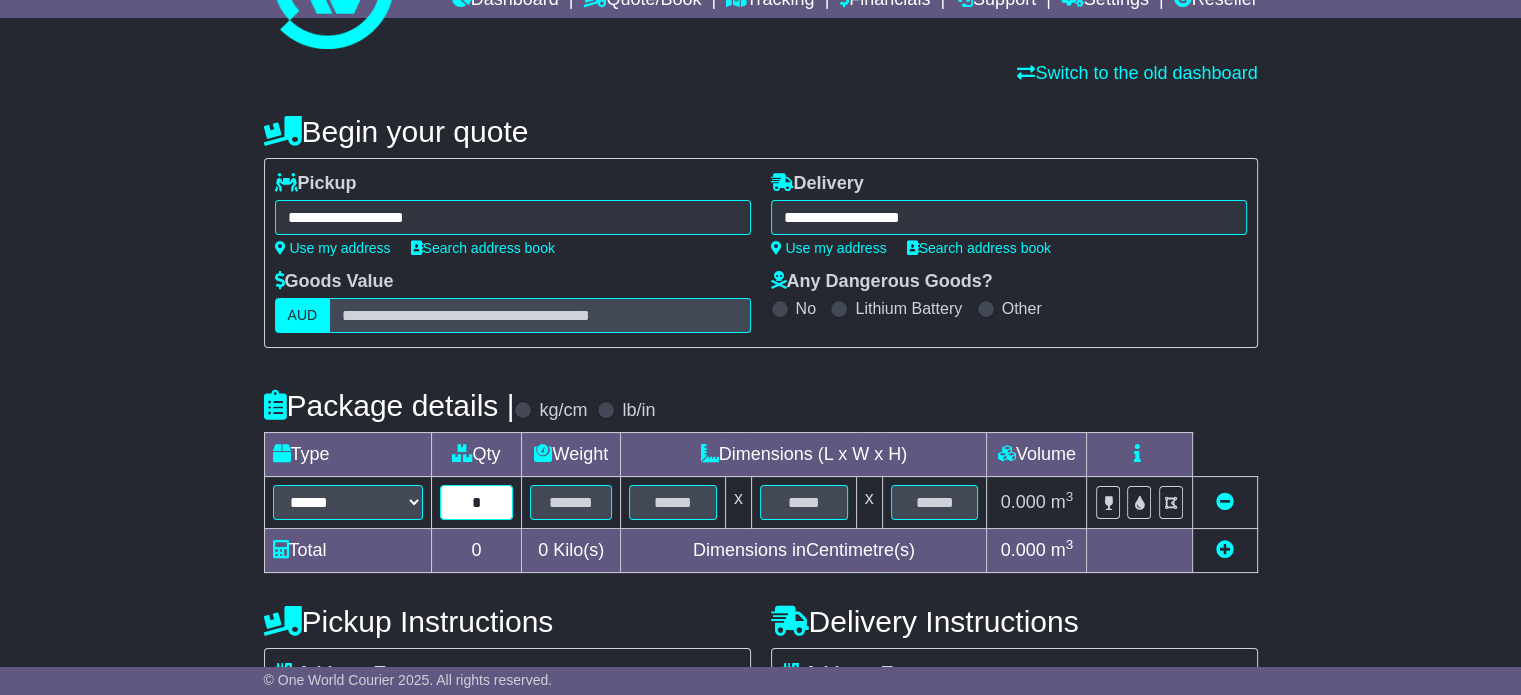 type on "*" 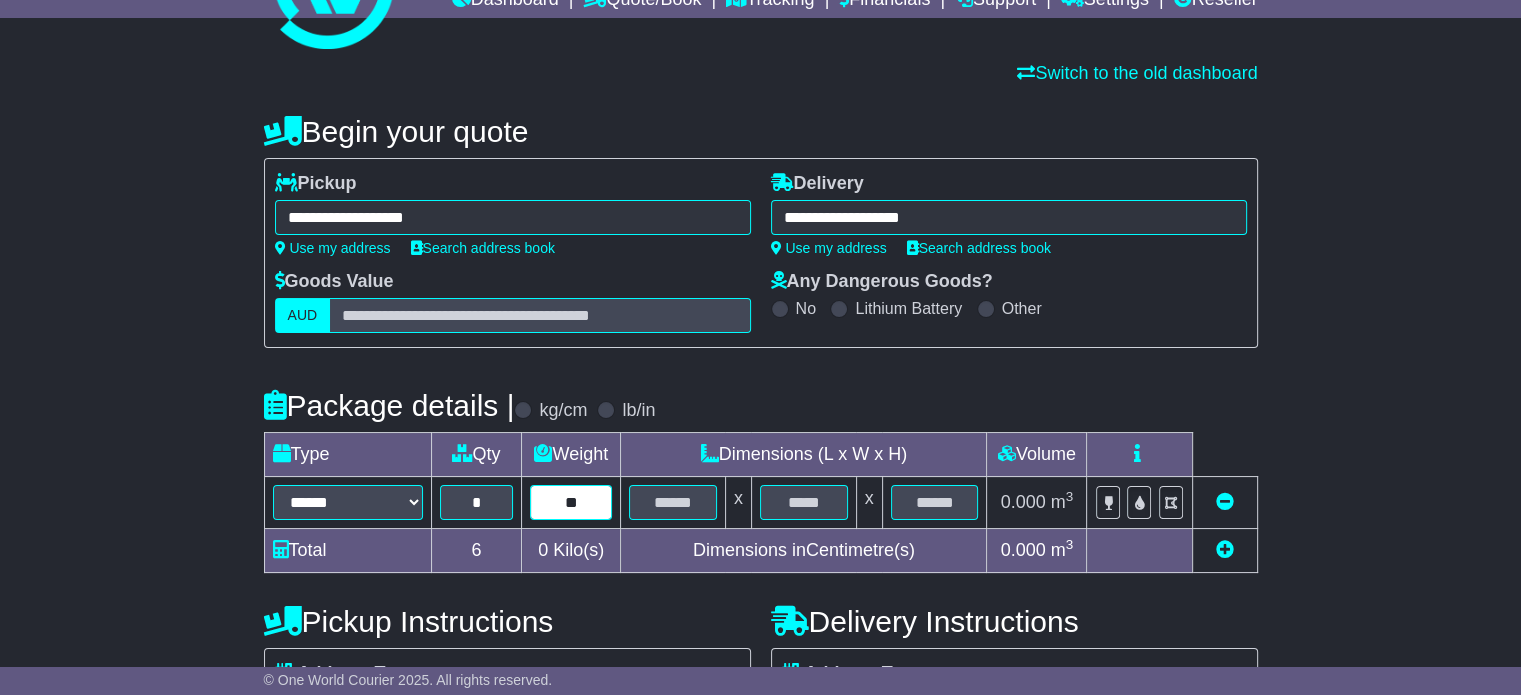 type on "**" 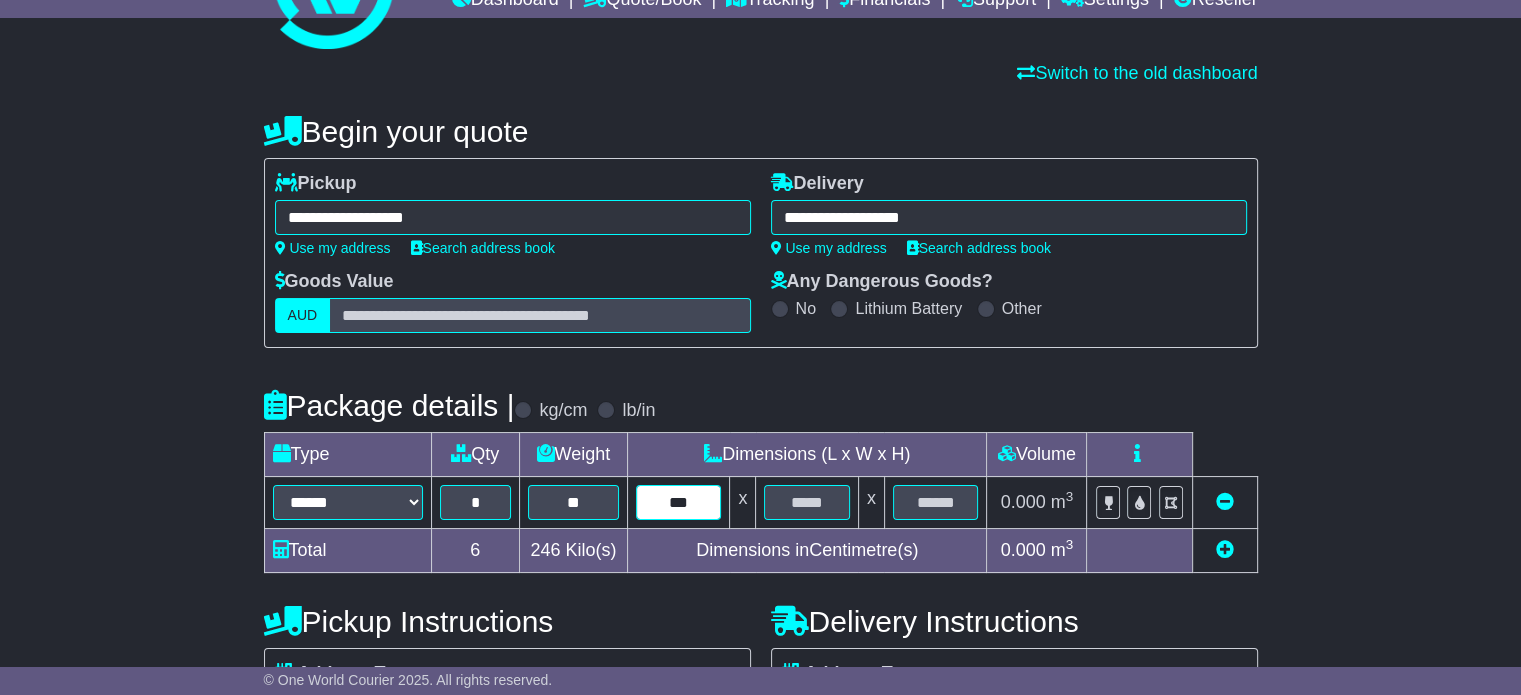 type on "***" 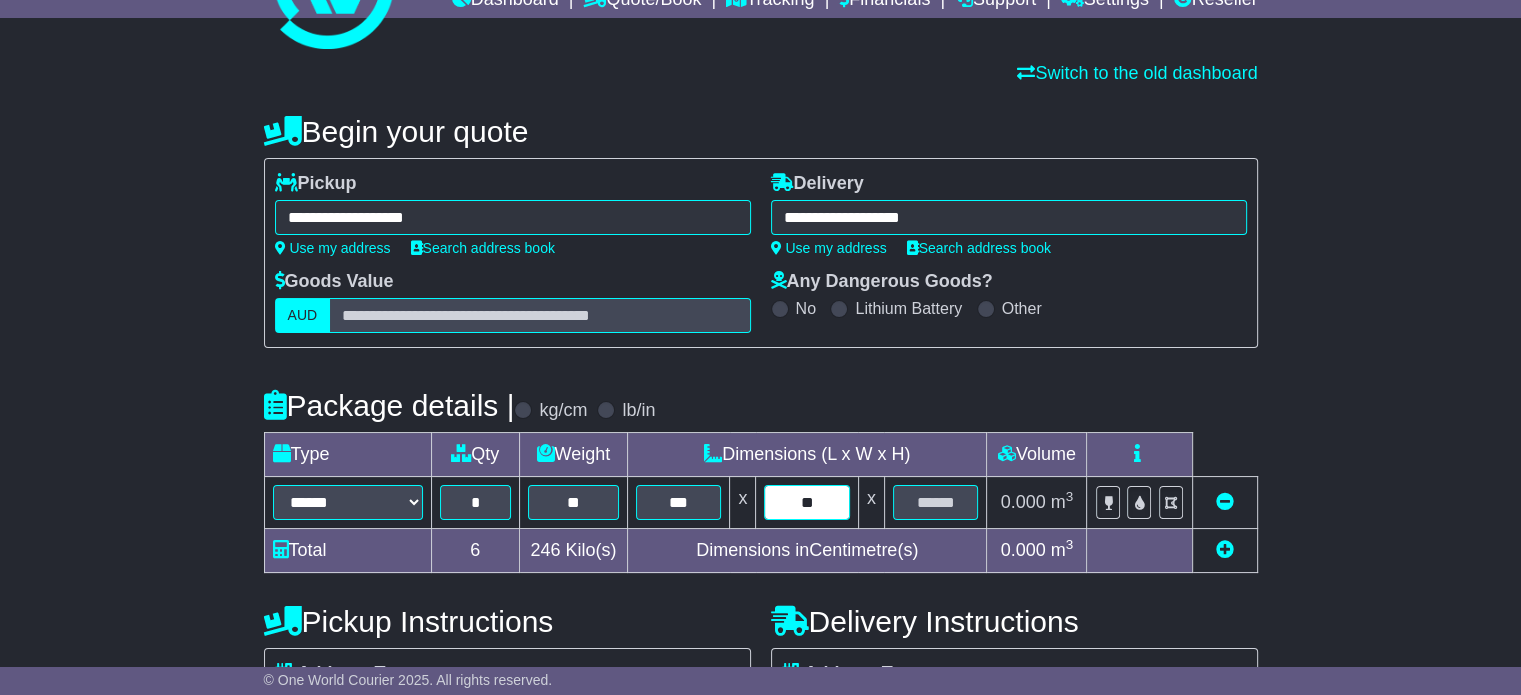 type on "**" 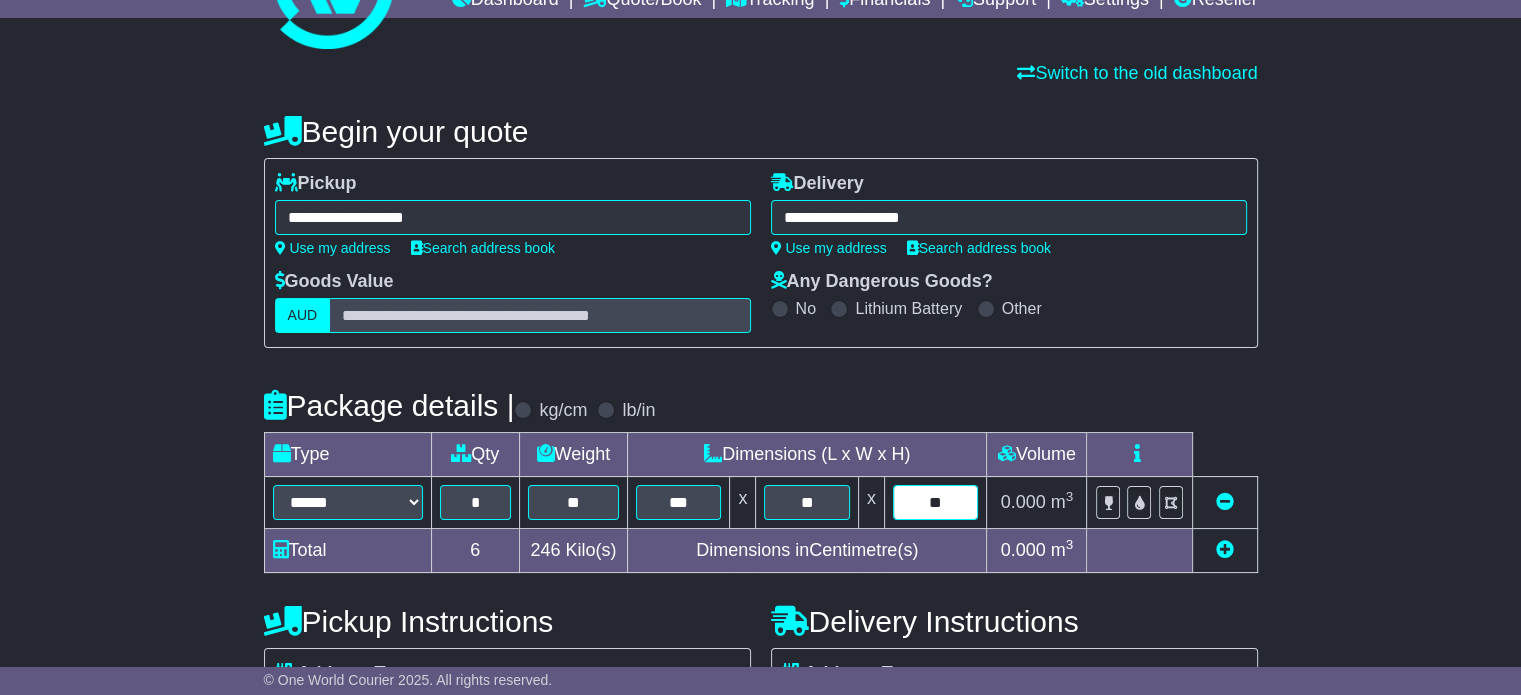 type on "**" 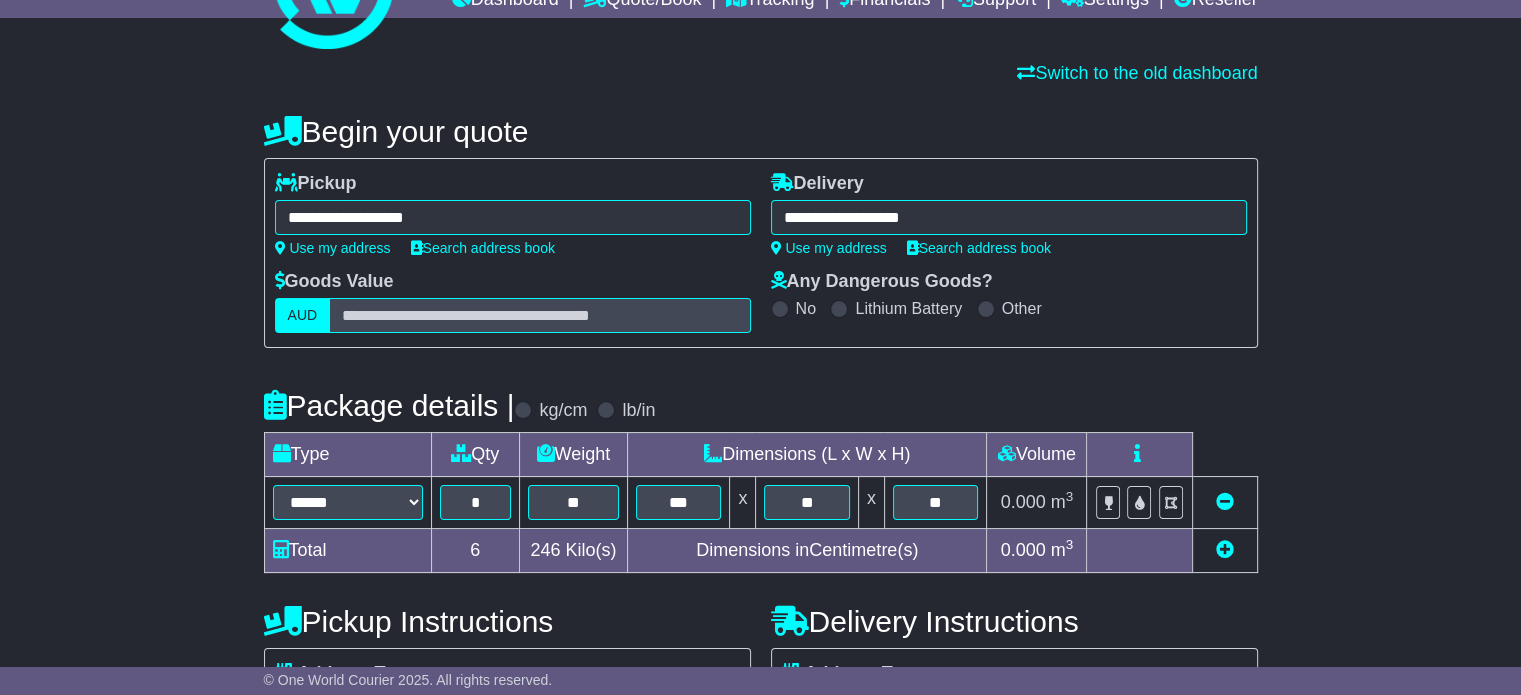 type 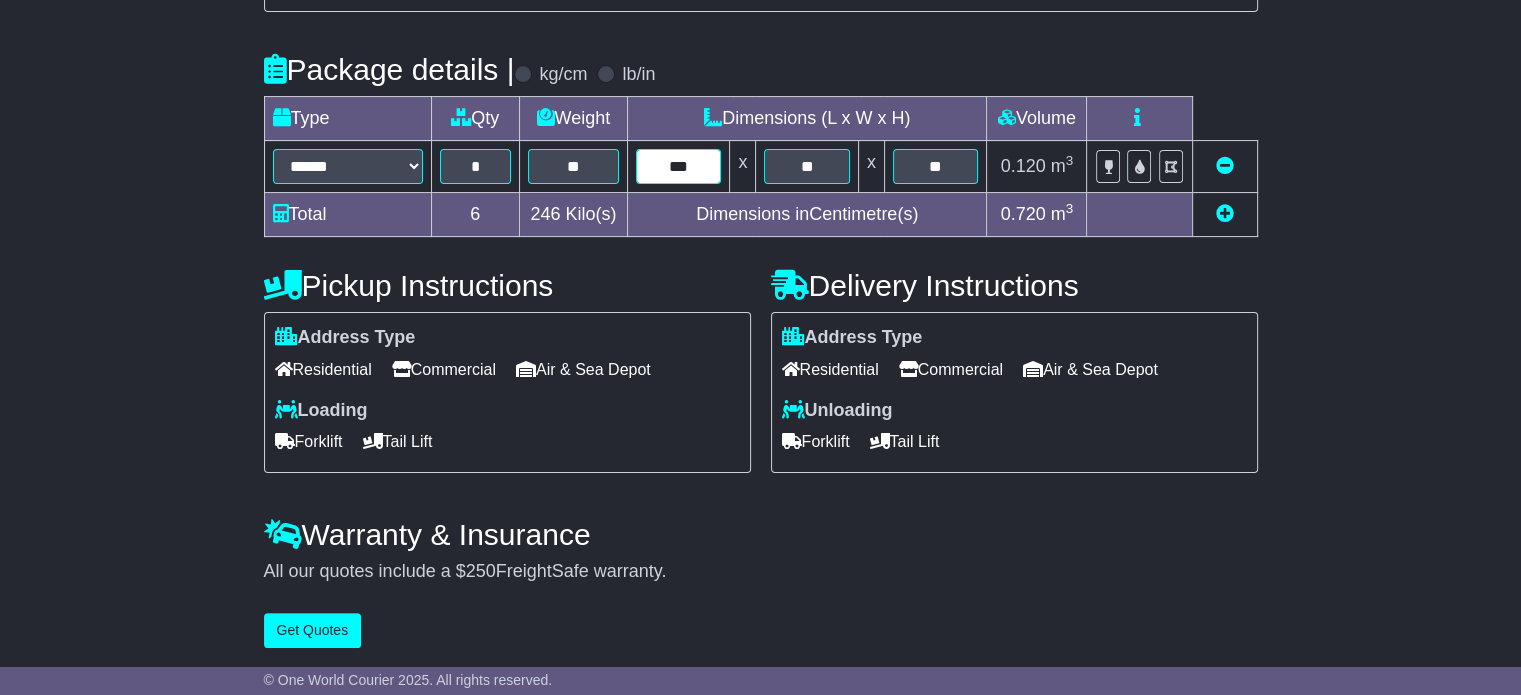 click on "***" at bounding box center [678, 166] 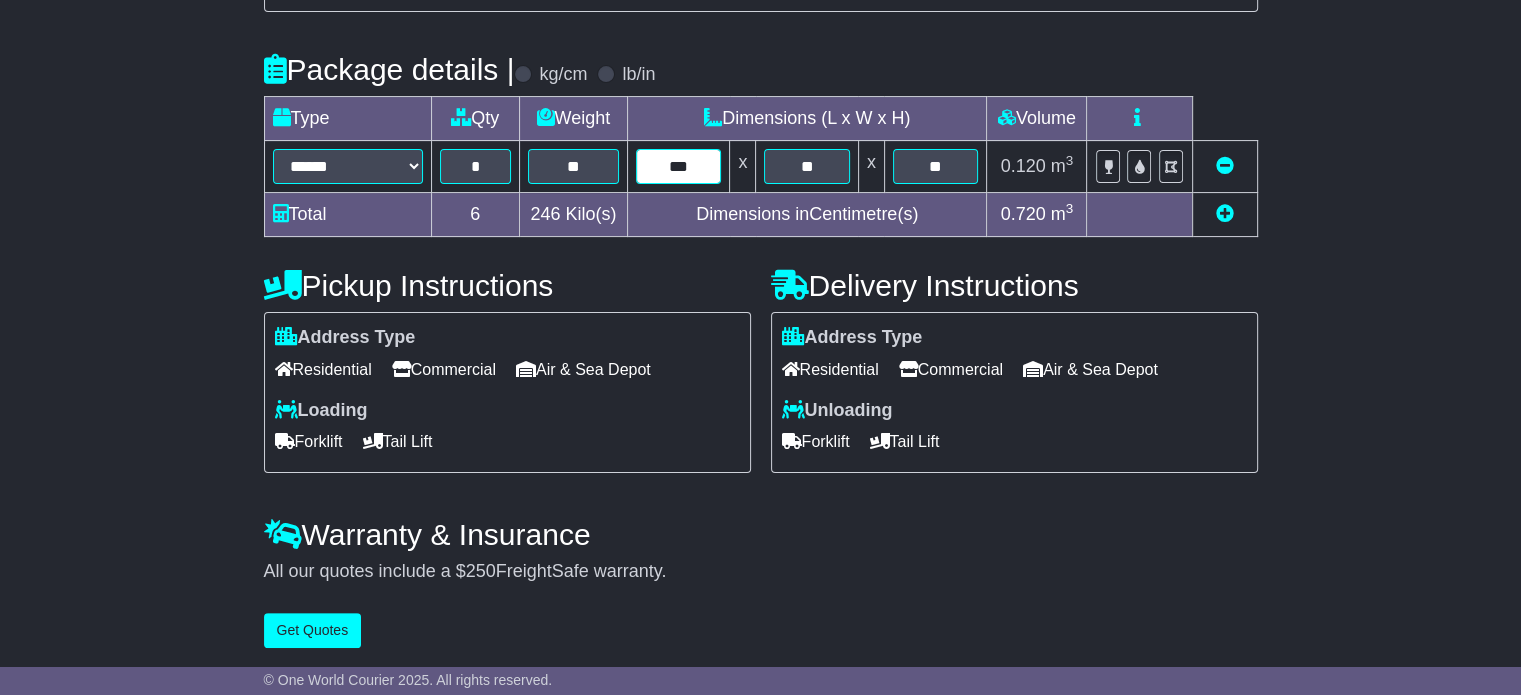 type on "***" 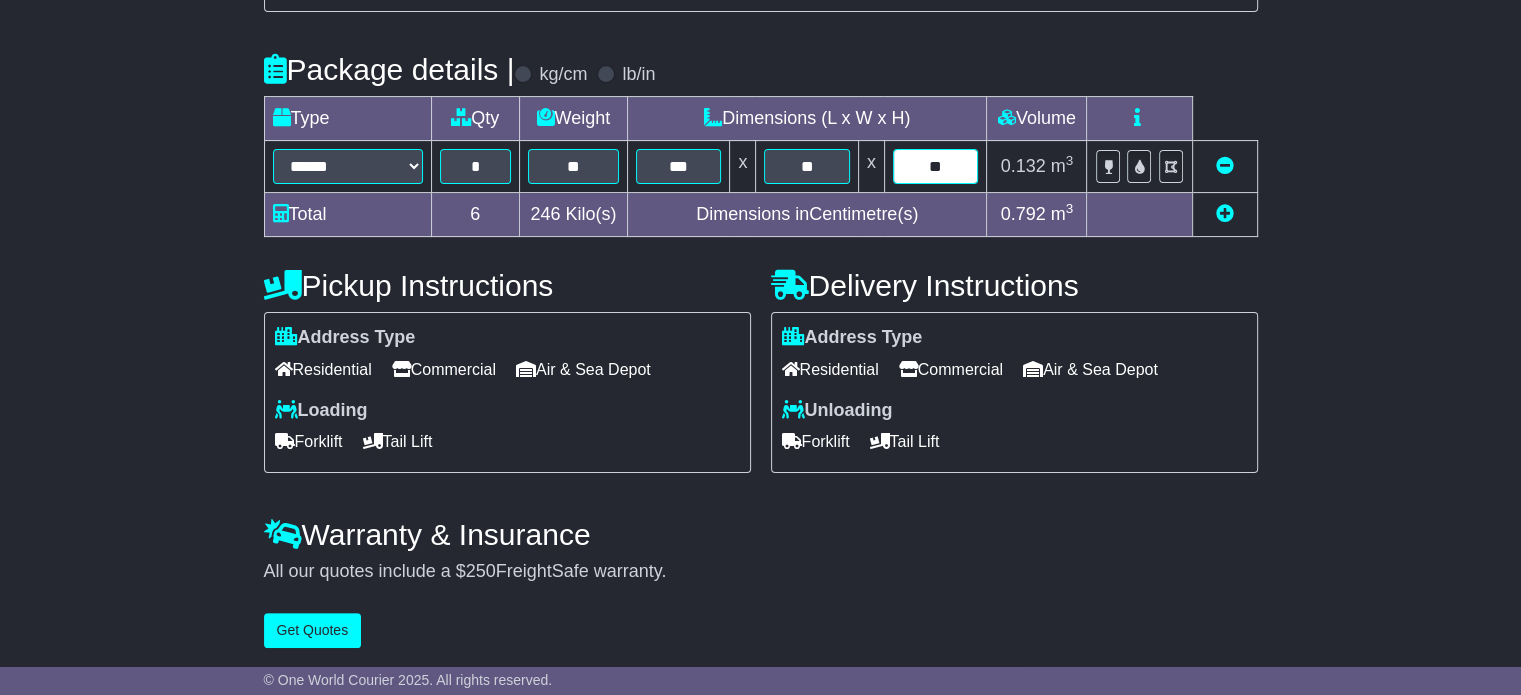 type on "**" 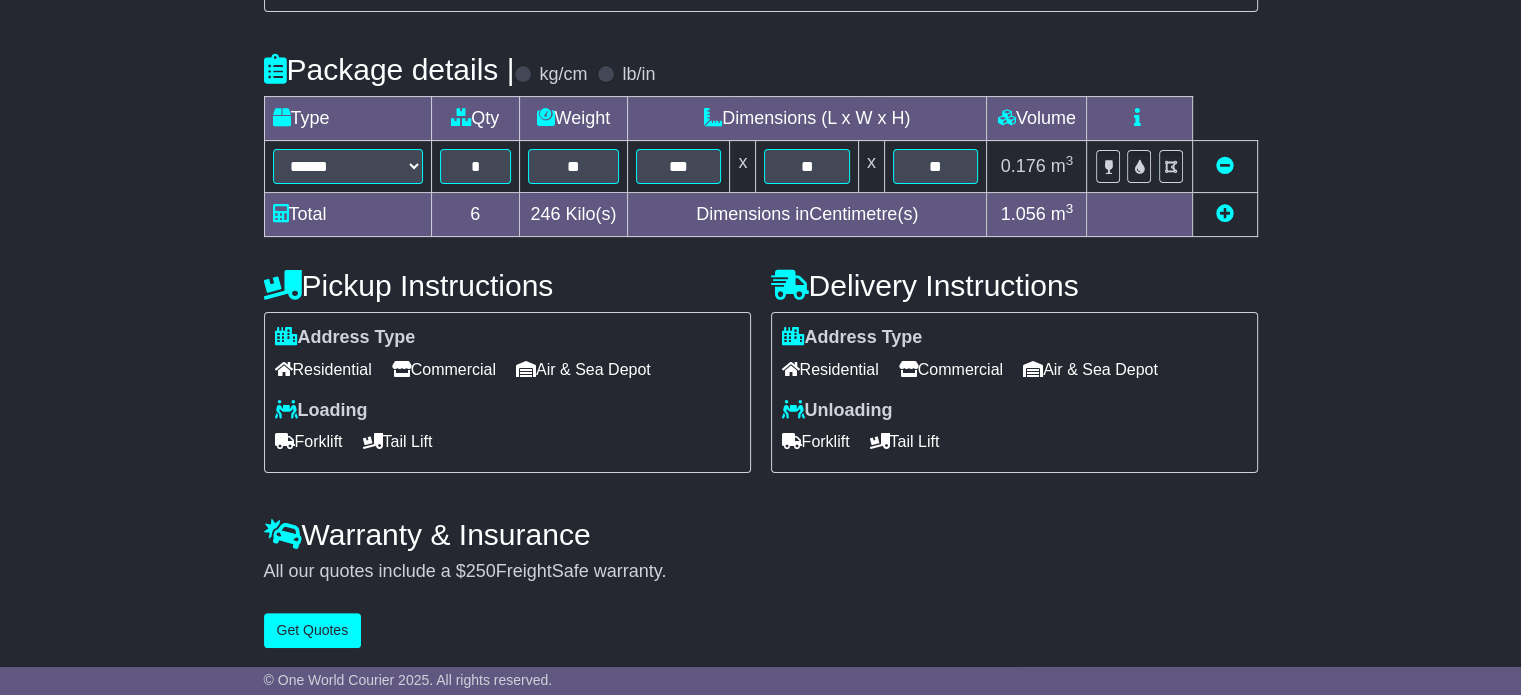click on "Commercial" at bounding box center [444, 369] 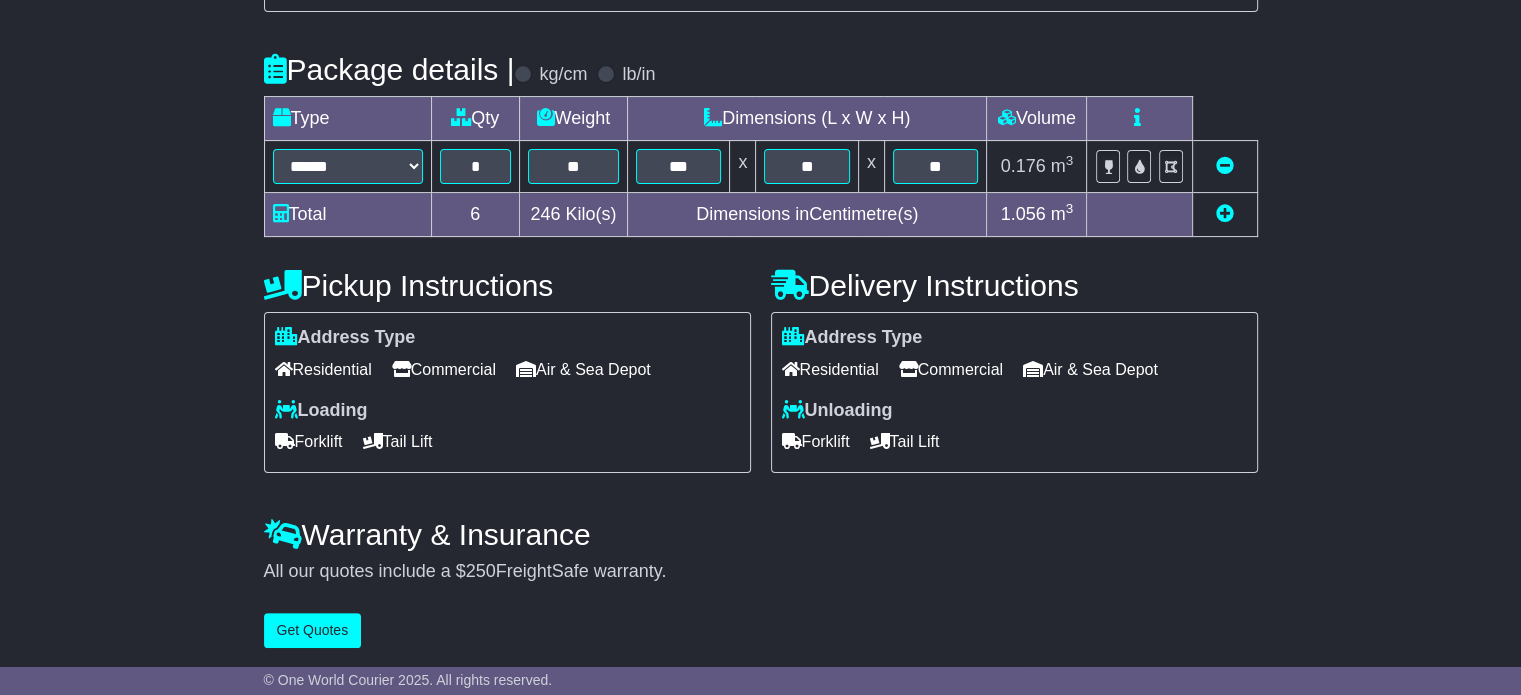 click on "Commercial" at bounding box center (951, 369) 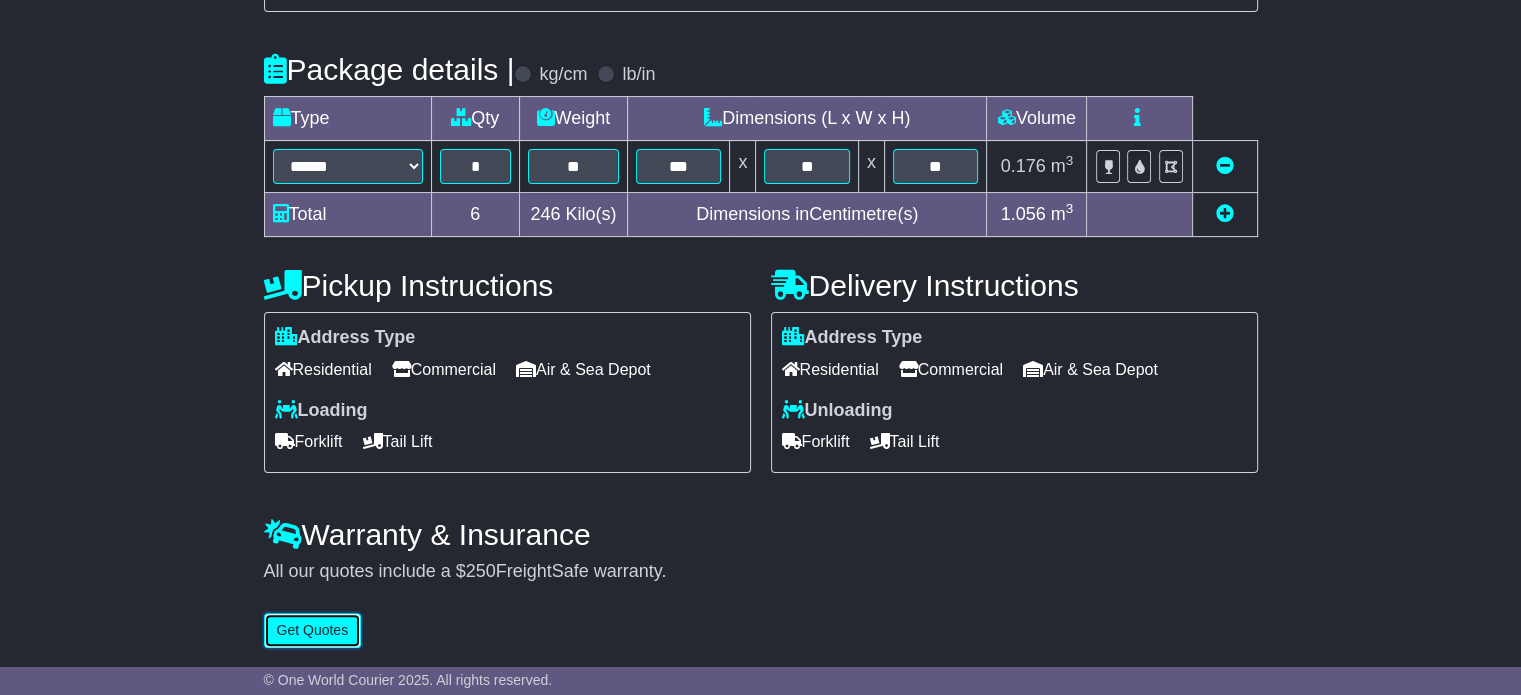 click on "Get Quotes" at bounding box center (313, 630) 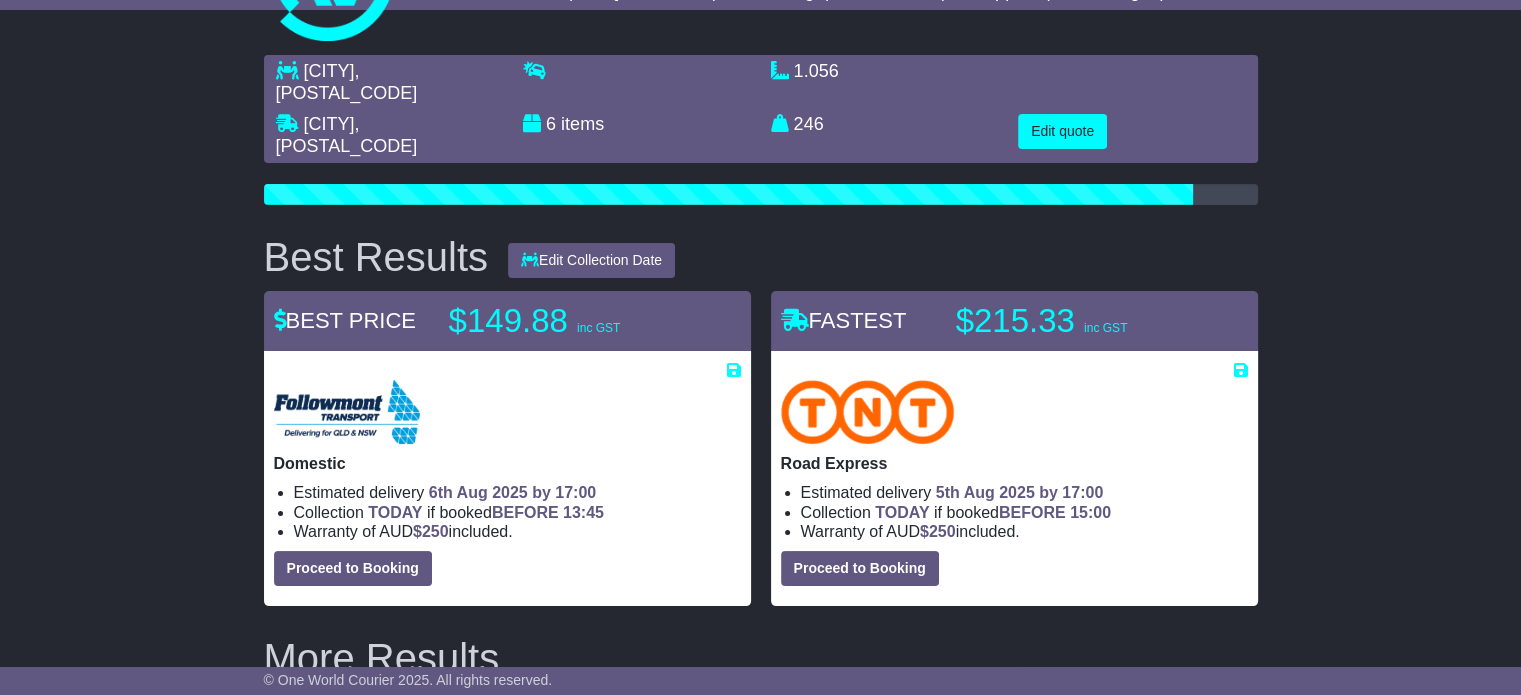 scroll, scrollTop: 106, scrollLeft: 0, axis: vertical 